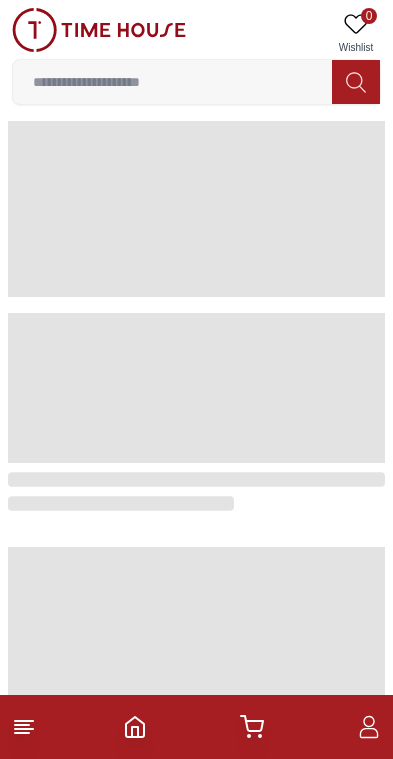 scroll, scrollTop: 0, scrollLeft: 0, axis: both 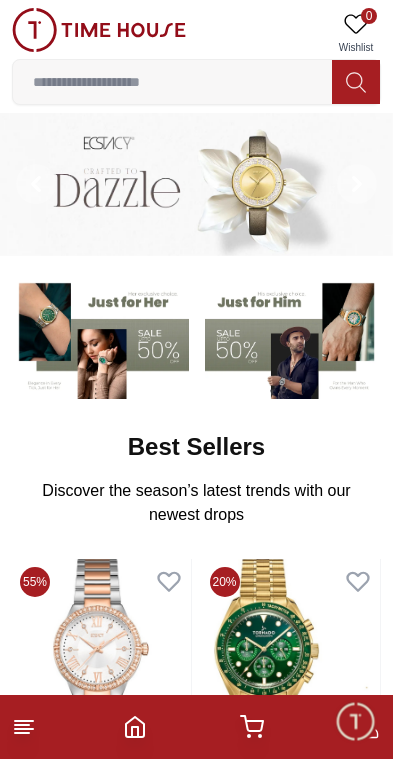 click at bounding box center [172, 82] 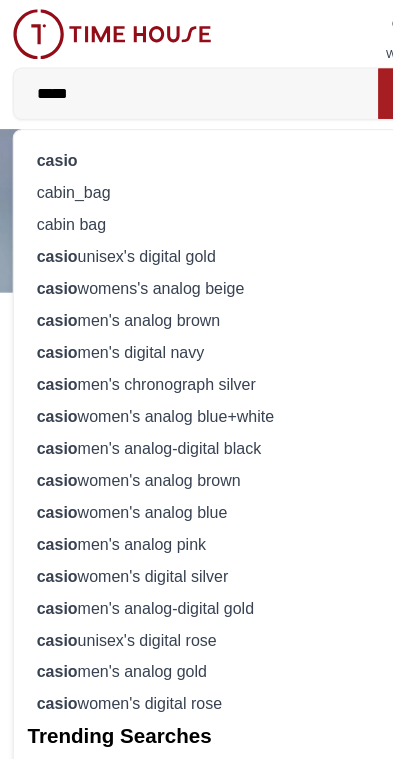 type on "*****" 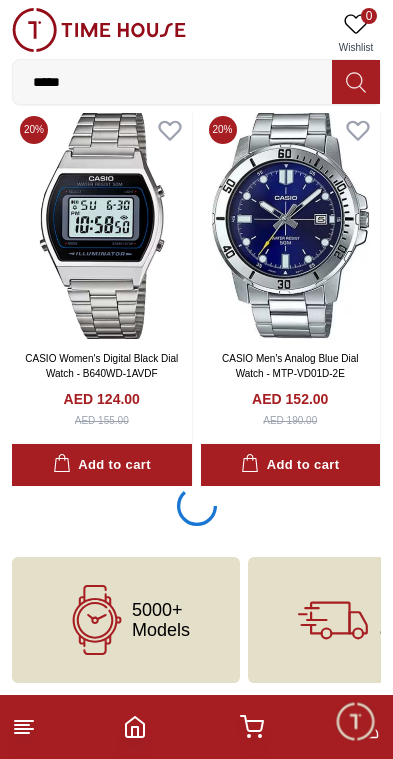 scroll, scrollTop: 3572, scrollLeft: 0, axis: vertical 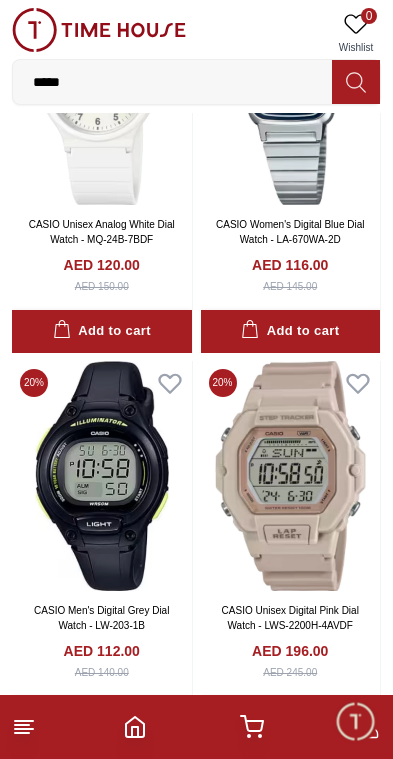 click on "*****" at bounding box center (172, 82) 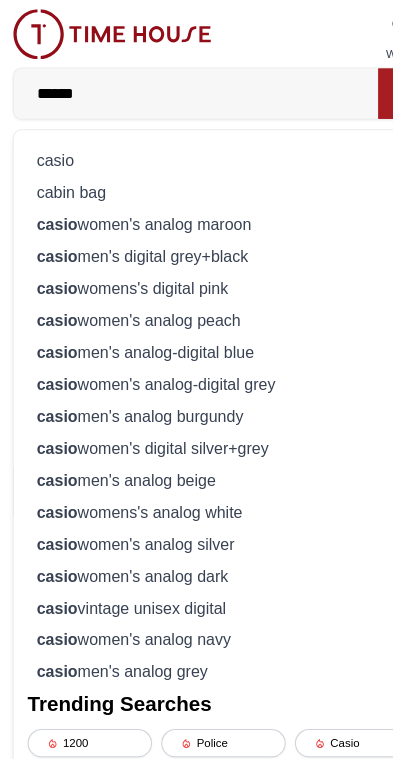 type on "*****" 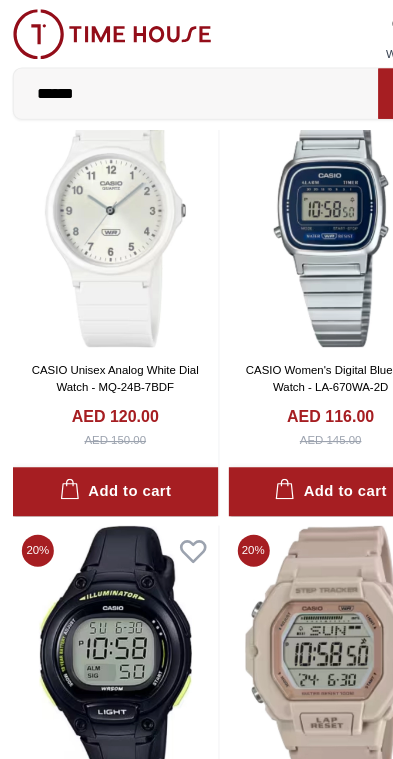 scroll, scrollTop: 5930, scrollLeft: 0, axis: vertical 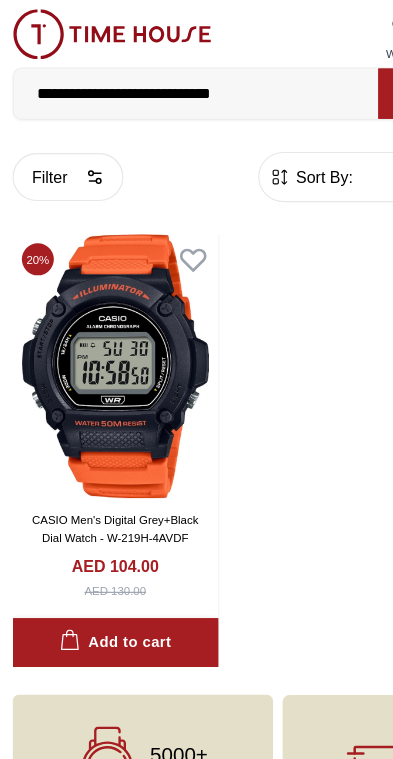 click on "**********" at bounding box center (172, 82) 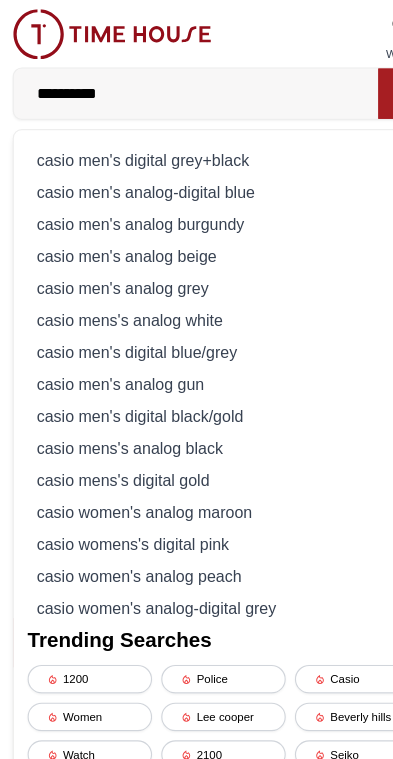 type on "*********" 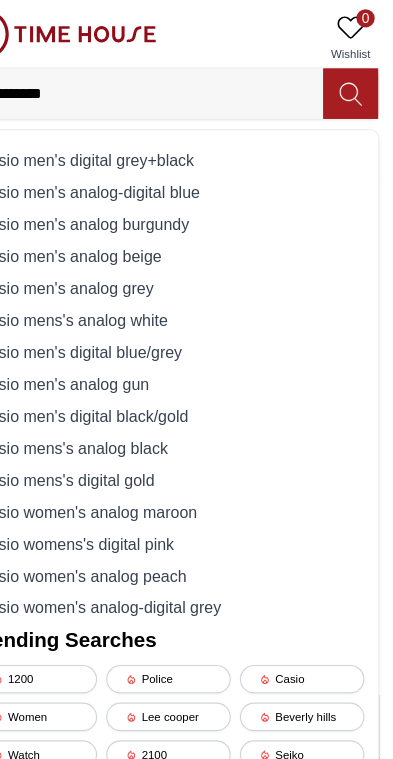 click at bounding box center [356, 82] 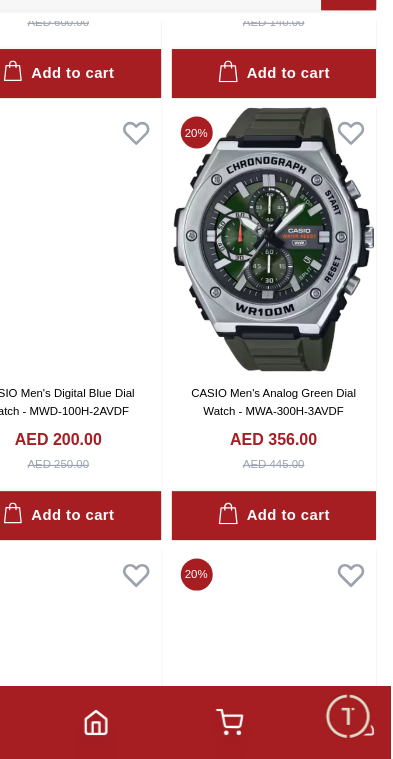 scroll, scrollTop: 794, scrollLeft: 1, axis: both 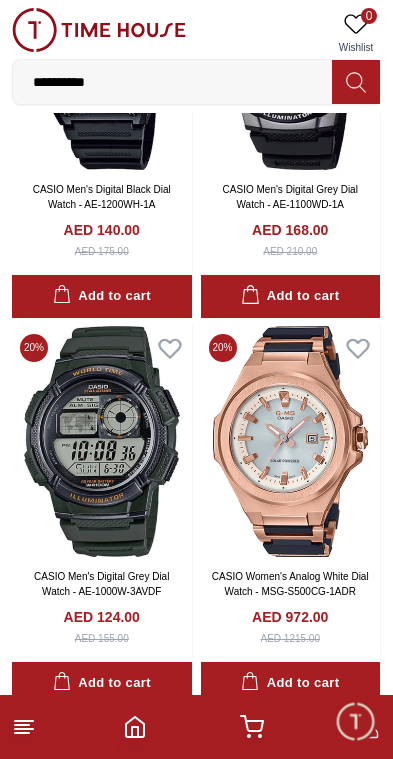 click 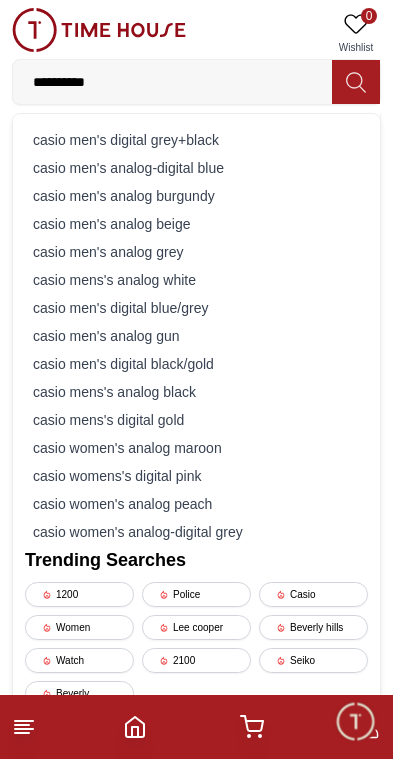 scroll, scrollTop: 30316, scrollLeft: 0, axis: vertical 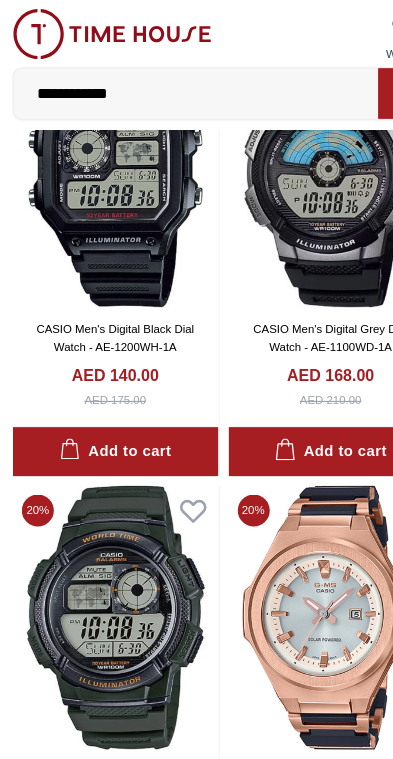 type on "**********" 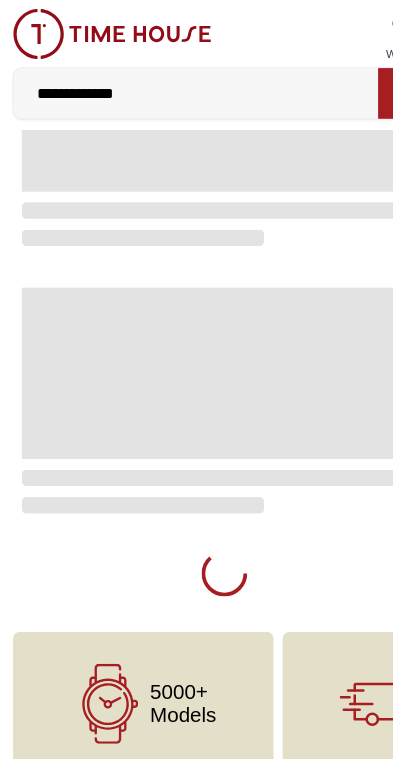 scroll, scrollTop: 0, scrollLeft: 0, axis: both 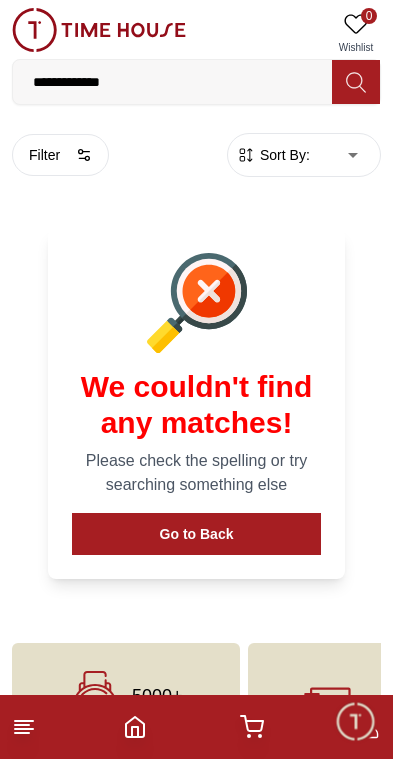 click 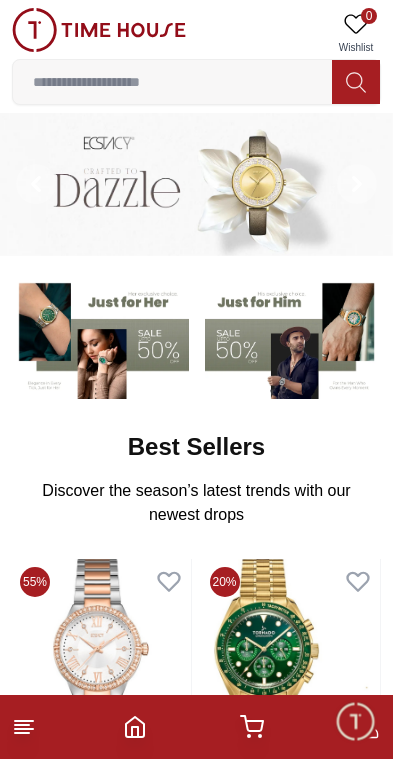 click 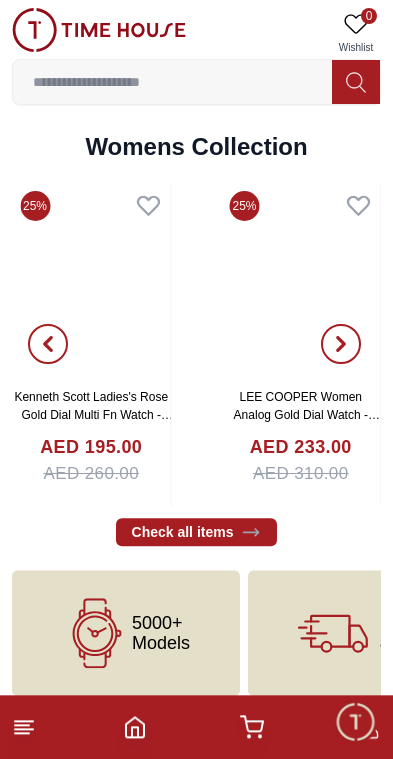 scroll, scrollTop: 4347, scrollLeft: 0, axis: vertical 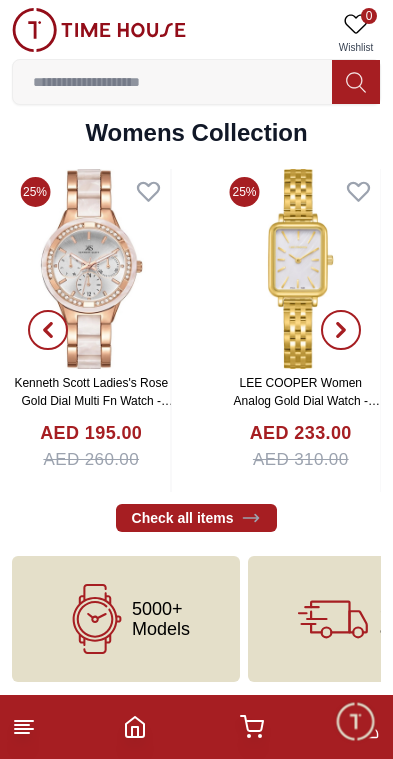 click 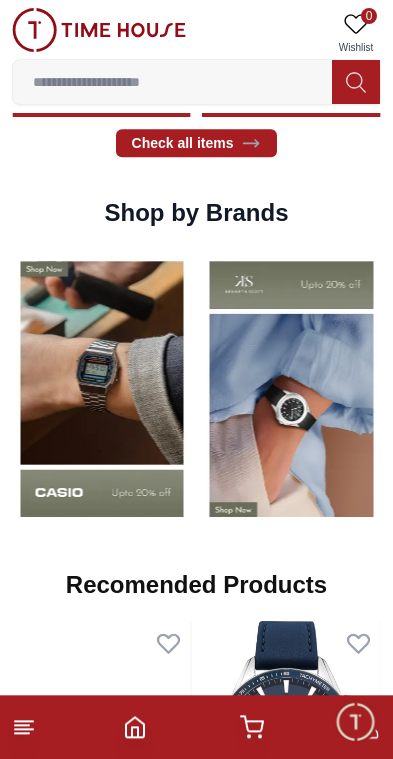scroll, scrollTop: 1433, scrollLeft: 0, axis: vertical 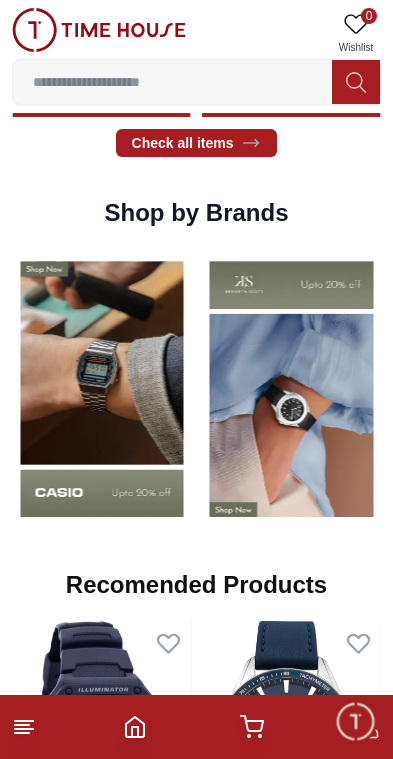 click at bounding box center (102, 389) 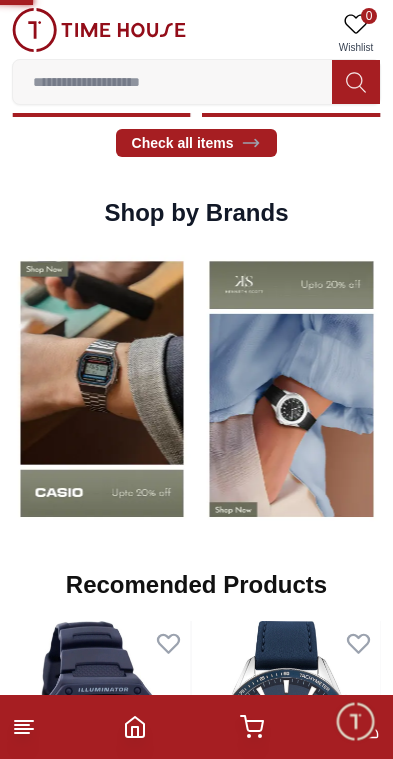 click at bounding box center [102, 389] 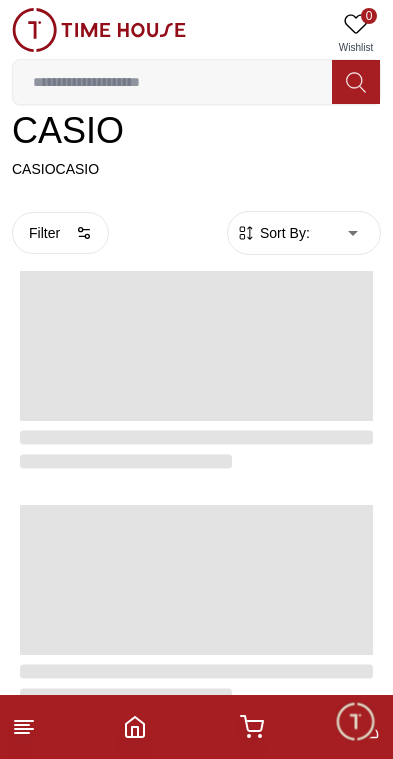 scroll, scrollTop: 297, scrollLeft: 0, axis: vertical 